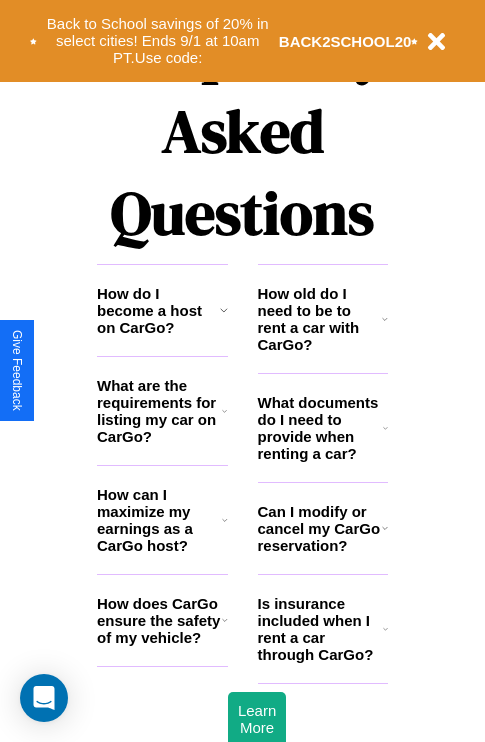 scroll, scrollTop: 2423, scrollLeft: 0, axis: vertical 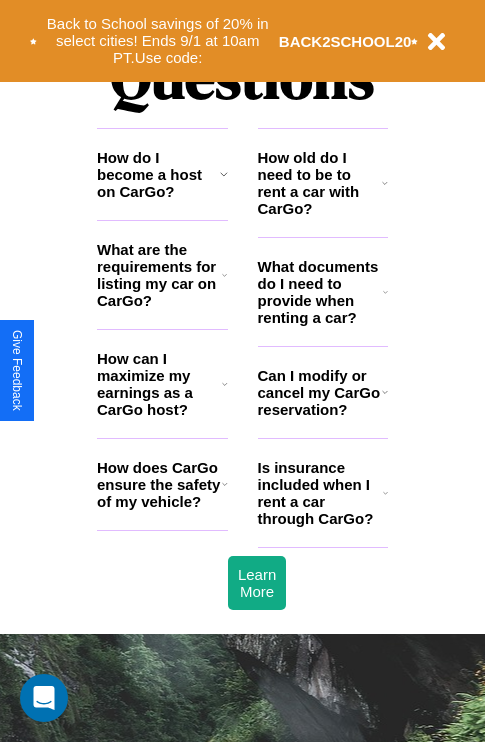 click on "How can I maximize my earnings as a CarGo host?" at bounding box center [159, 384] 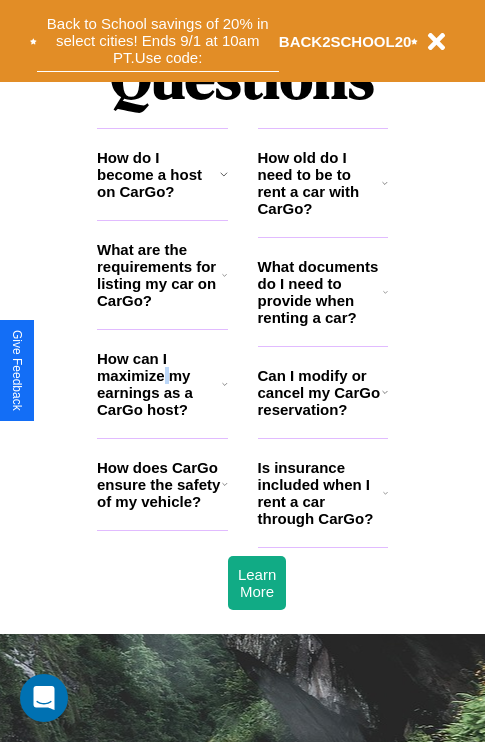 click on "Back to School savings of 20% in select cities! Ends 9/1 at 10am PT.  Use code:" at bounding box center (158, 41) 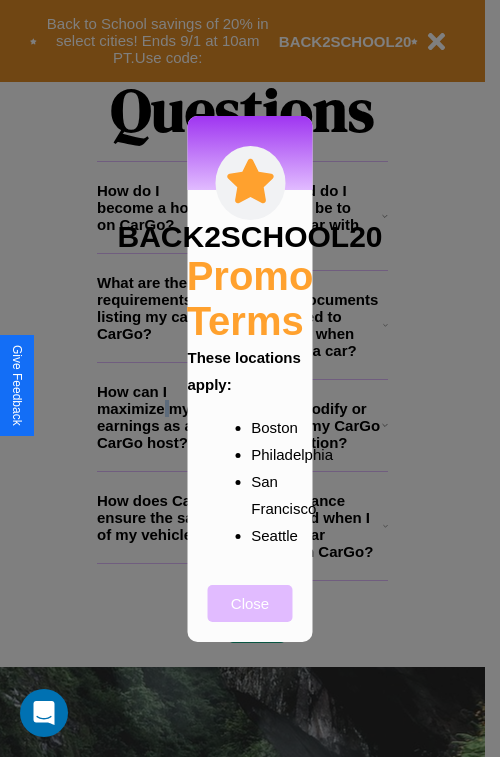 click on "Close" at bounding box center (250, 603) 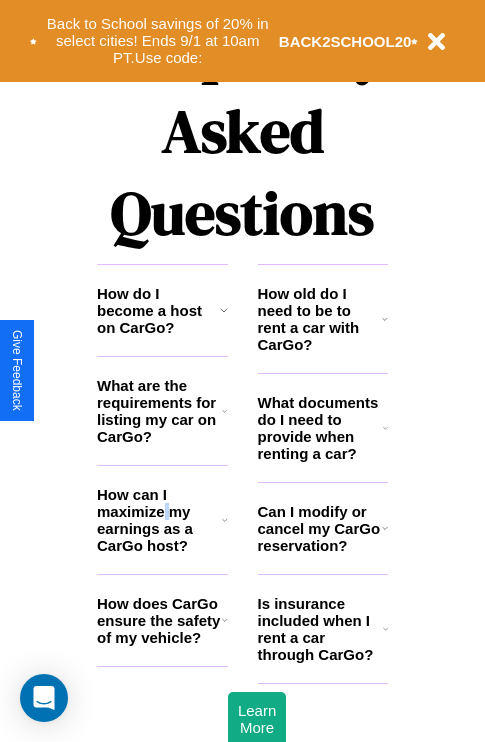 scroll, scrollTop: 0, scrollLeft: 0, axis: both 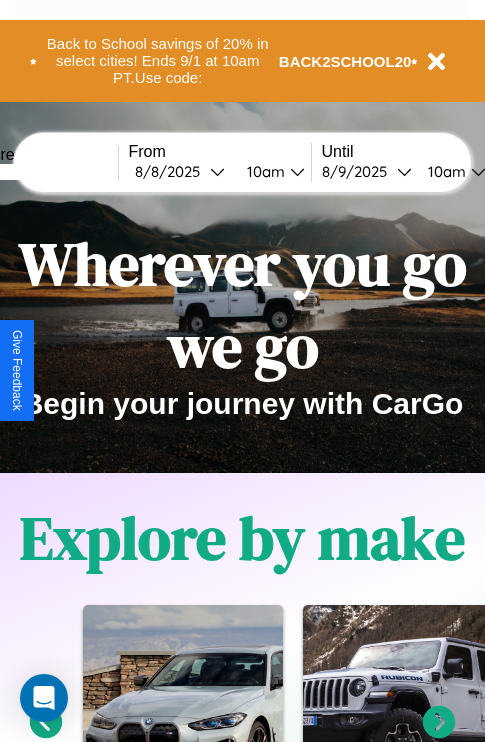 click at bounding box center (43, 172) 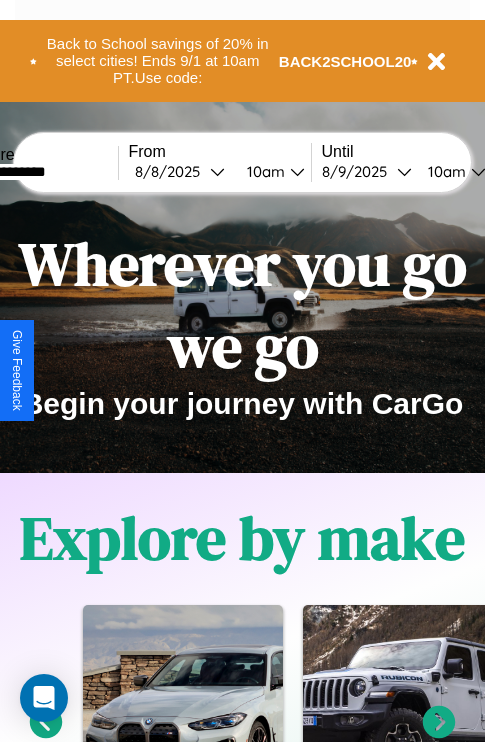 type on "**********" 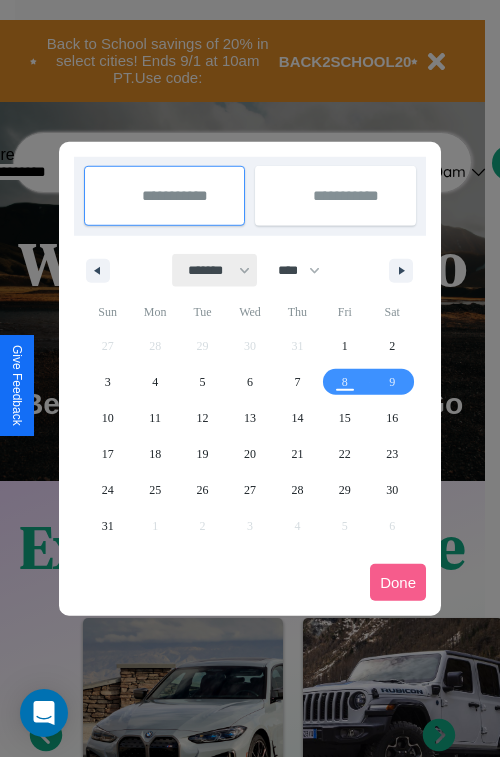 click on "******* ******** ***** ***** *** **** **** ****** ********* ******* ******** ********" at bounding box center (215, 270) 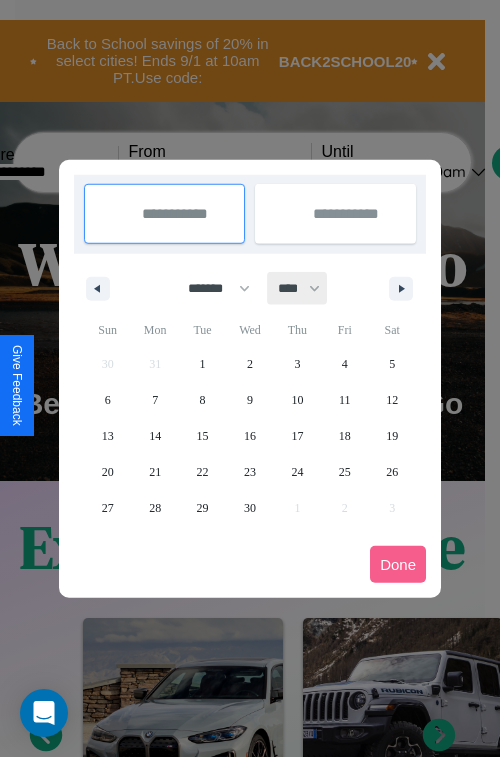 click on "**** **** **** **** **** **** **** **** **** **** **** **** **** **** **** **** **** **** **** **** **** **** **** **** **** **** **** **** **** **** **** **** **** **** **** **** **** **** **** **** **** **** **** **** **** **** **** **** **** **** **** **** **** **** **** **** **** **** **** **** **** **** **** **** **** **** **** **** **** **** **** **** **** **** **** **** **** **** **** **** **** **** **** **** **** **** **** **** **** **** **** **** **** **** **** **** **** **** **** **** **** **** **** **** **** **** **** **** **** **** **** **** **** **** **** **** **** **** **** **** ****" at bounding box center [298, 288] 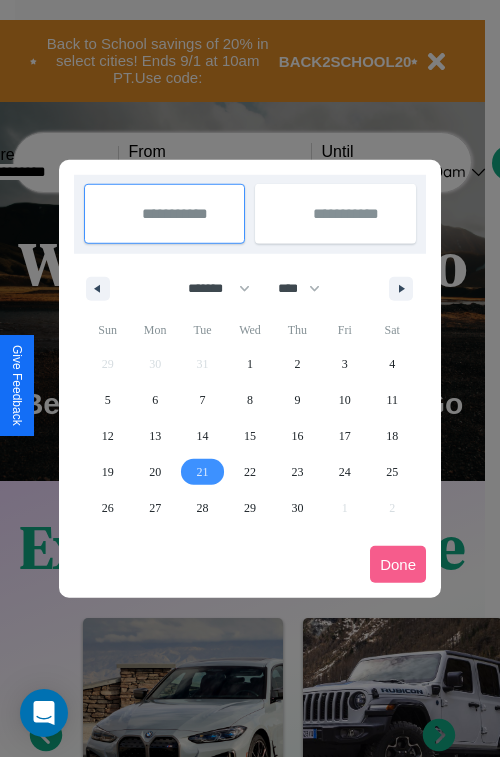 click on "21" at bounding box center [203, 472] 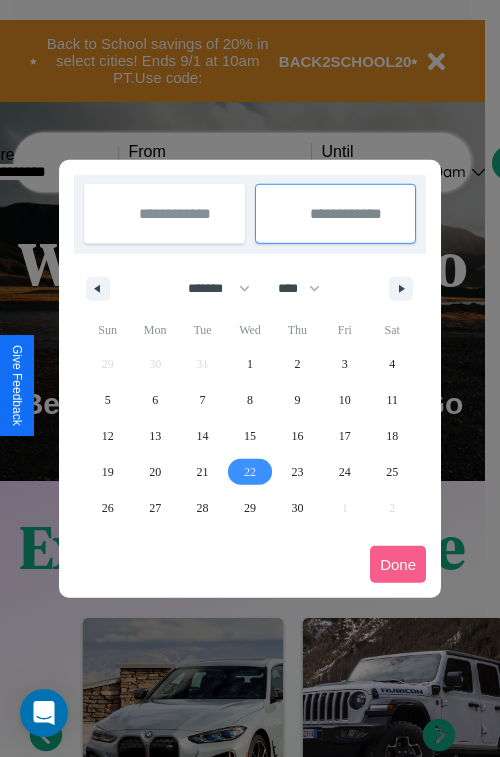 click on "22" at bounding box center [250, 472] 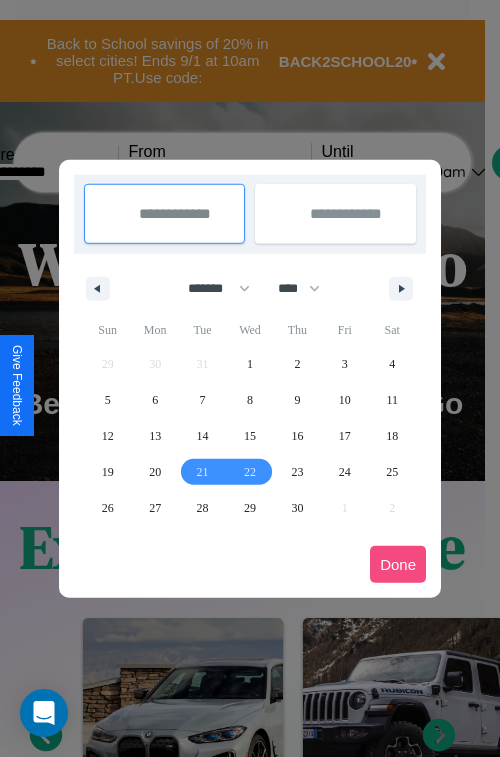 click on "Done" at bounding box center [398, 564] 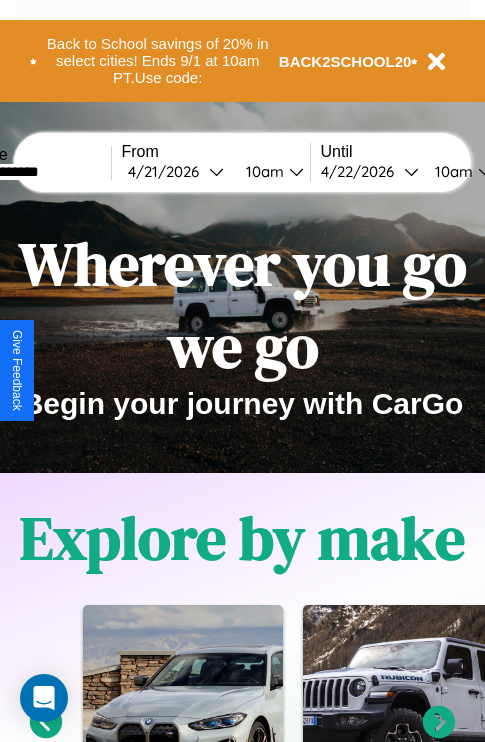 scroll, scrollTop: 0, scrollLeft: 75, axis: horizontal 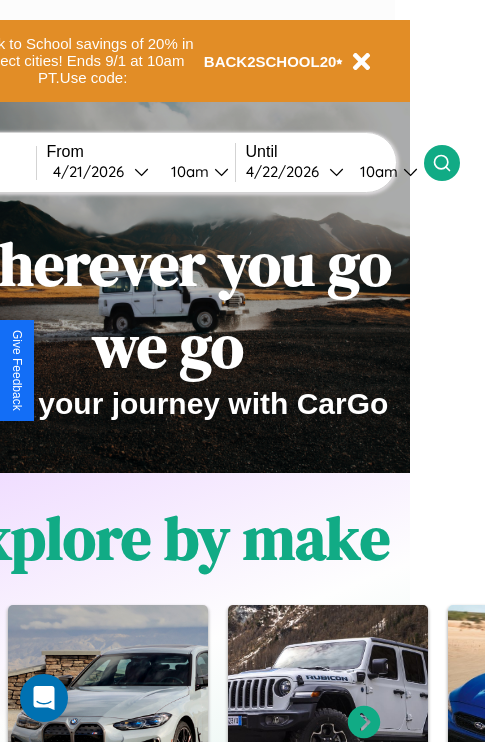 click 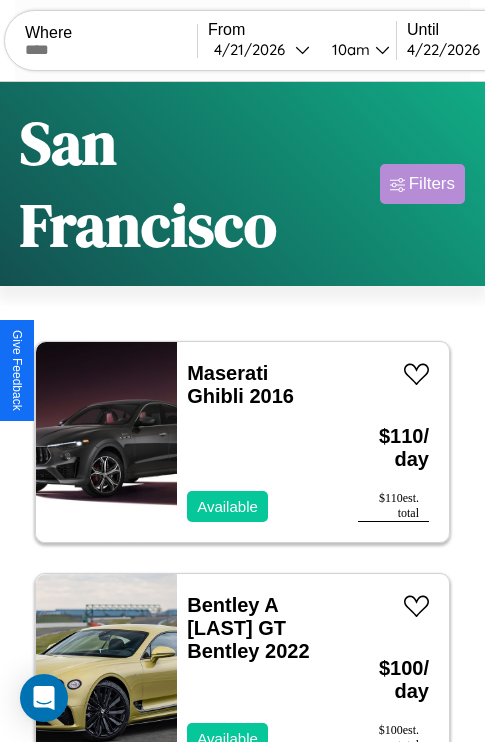 click on "Filters" at bounding box center [432, 184] 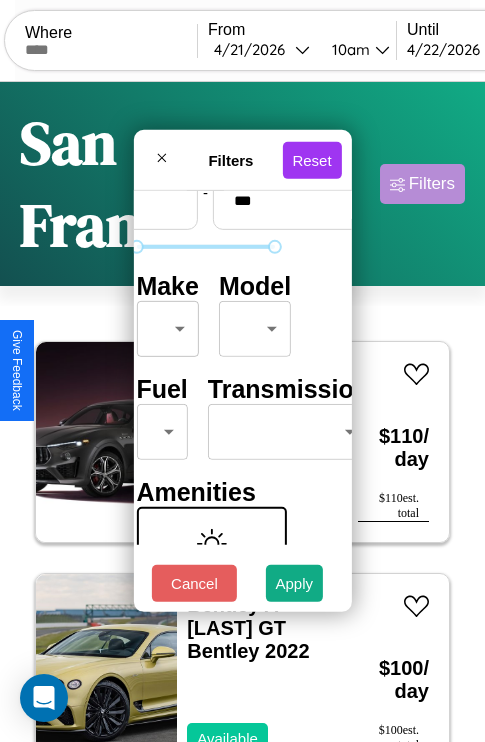 scroll, scrollTop: 162, scrollLeft: 63, axis: both 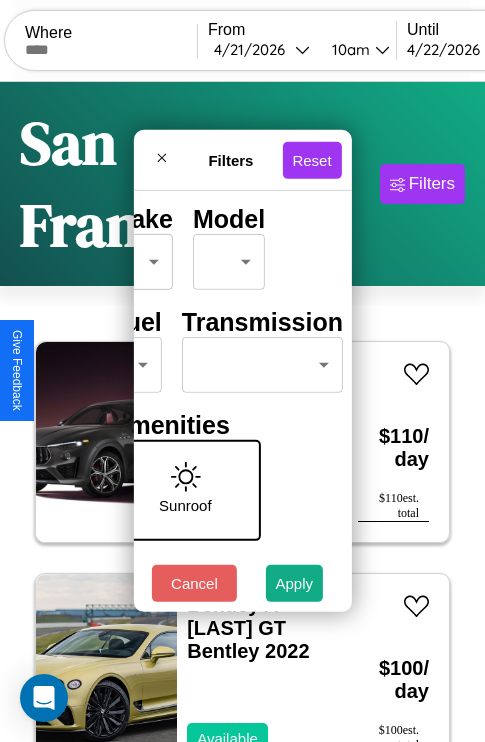 click on "CarGo Where From 4 / 21 / 2026 10am Until 4 / 22 / 2026 10am Become a Host Login Sign Up [CITY] Filters 47  cars in this area These cars can be picked up in this city. Maserati   Ghibli   2016 Available $ 110  / day $ 110  est. total Bentley   A [LAST] GT Bentley   2022 Available $ 100  / day $ 100  est. total Kia   EV6   2023 Available $ 120  / day $ 120  est. total Jaguar   XF   2024 Available $ 200  / day $ 200  est. total Chrysler   Daytona   2023 Unavailable $ 100  / day $ 100  est. total Lexus   LX   2016 Available $ 160  / day $ 160  est. total Land Rover   New Range Rover   2014 Available $ 150  / day $ 150  est. total BMW   545i   2019 Available $ 130  / day $ 130  est. total Aston Martin   V8   2021 Available $ 70  / day $ 70  est. total Lexus   TX   2018 Available $ 180  / day $ 180  est. total Volvo   EX30   2014 Available $ 60  / day $ 60  est. total Honda   Clarity   2018 Available $ 70  / day $ 70  est. total Bentley   Mulsanne   2014 Available $ 40  / day $ 40  est. total Ferrari     $ $" at bounding box center [242, 453] 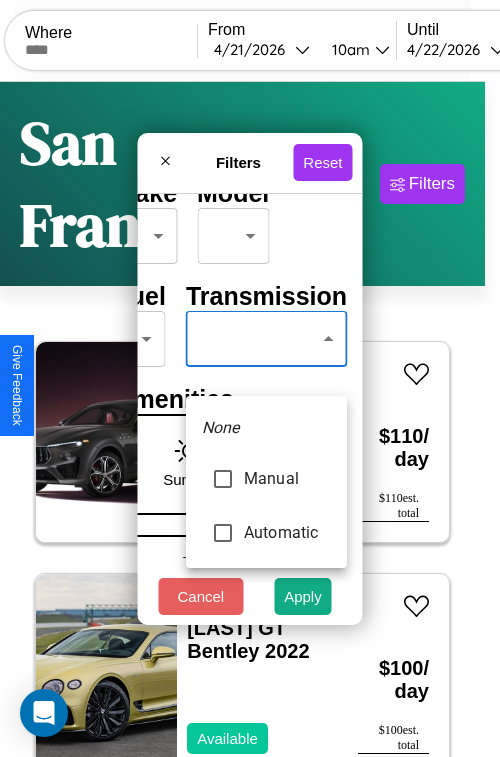 type on "*********" 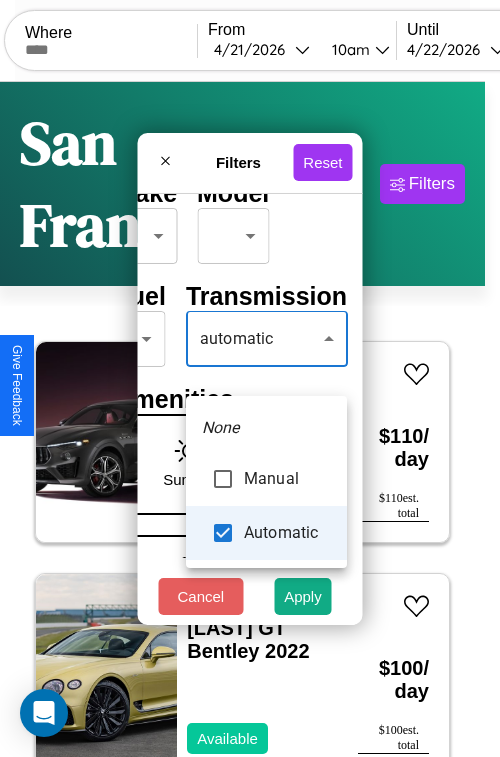 click at bounding box center [250, 378] 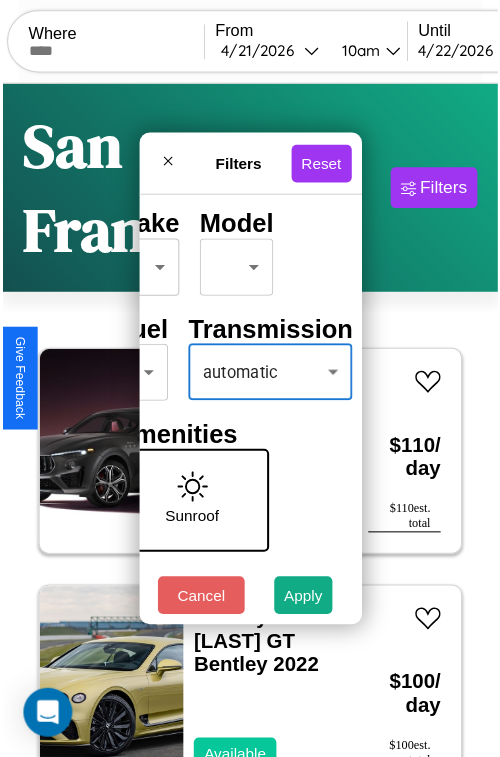 scroll, scrollTop: 59, scrollLeft: 40, axis: both 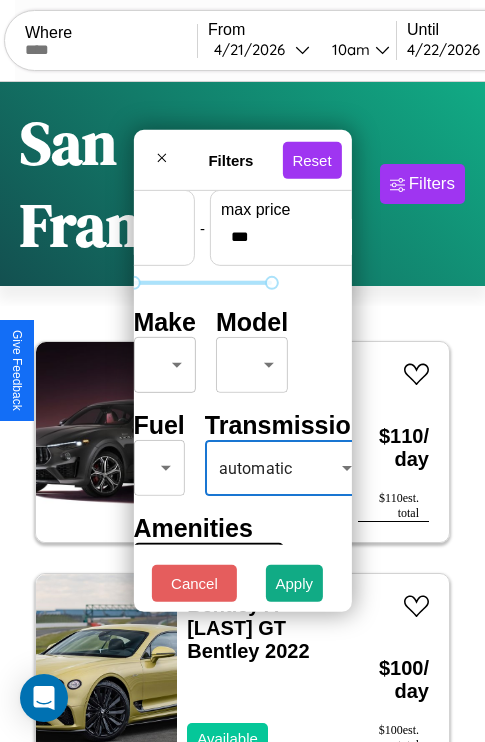 click on "CarGo Where From 4 / 21 / 2026 10am Until 4 / 22 / 2026 10am Become a Host Login Sign Up [CITY] Filters 47  cars in this area These cars can be picked up in this city. Maserati   Ghibli   2016 Available $ 110  / day $ 110  est. total Bentley   A [LAST] GT Bentley   2022 Available $ 100  / day $ 100  est. total Kia   EV6   2023 Available $ 120  / day $ 120  est. total Jaguar   XF   2024 Available $ 200  / day $ 200  est. total Chrysler   Daytona   2023 Unavailable $ 100  / day $ 100  est. total Lexus   LX   2016 Available $ 160  / day $ 160  est. total Land Rover   New Range Rover   2014 Available $ 150  / day $ 150  est. total BMW   545i   2019 Available $ 130  / day $ 130  est. total Aston Martin   V8   2021 Available $ 70  / day $ 70  est. total Lexus   TX   2018 Available $ 180  / day $ 180  est. total Volvo   EX30   2014 Available $ 60  / day $ 60  est. total Honda   Clarity   2018 Available $ 70  / day $ 70  est. total Bentley   Mulsanne   2014 Available $ 40  / day $ 40  est. total Ferrari     $ $" at bounding box center [242, 453] 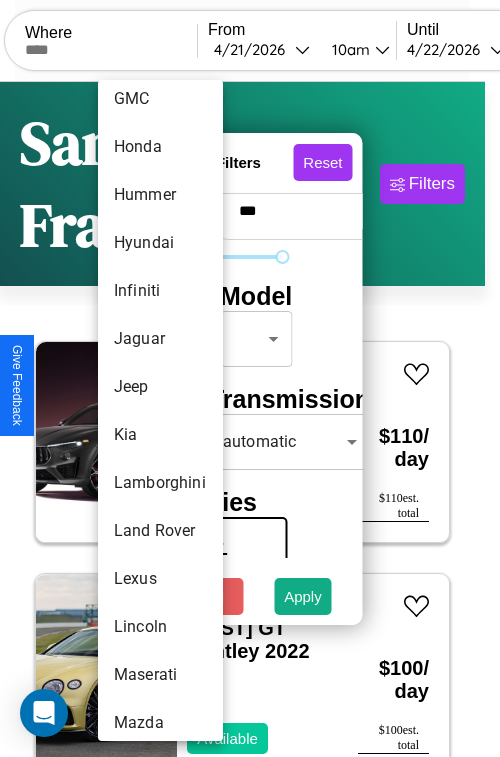 scroll, scrollTop: 758, scrollLeft: 0, axis: vertical 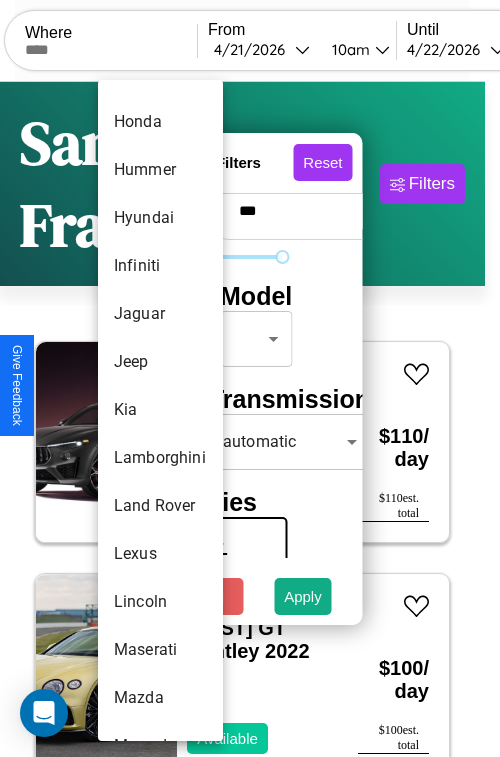 click on "Kia" at bounding box center [160, 410] 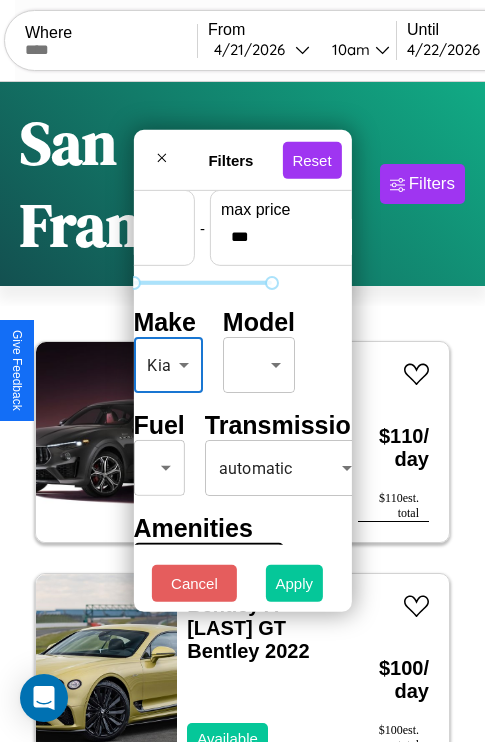 click on "Apply" at bounding box center [295, 583] 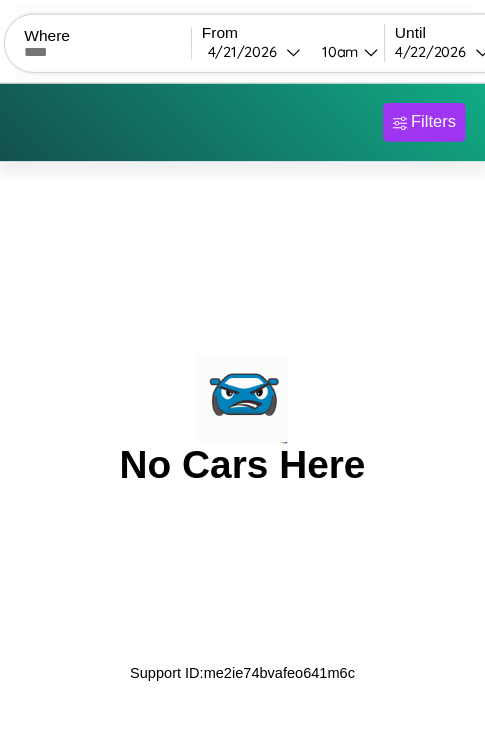 scroll, scrollTop: 0, scrollLeft: 0, axis: both 